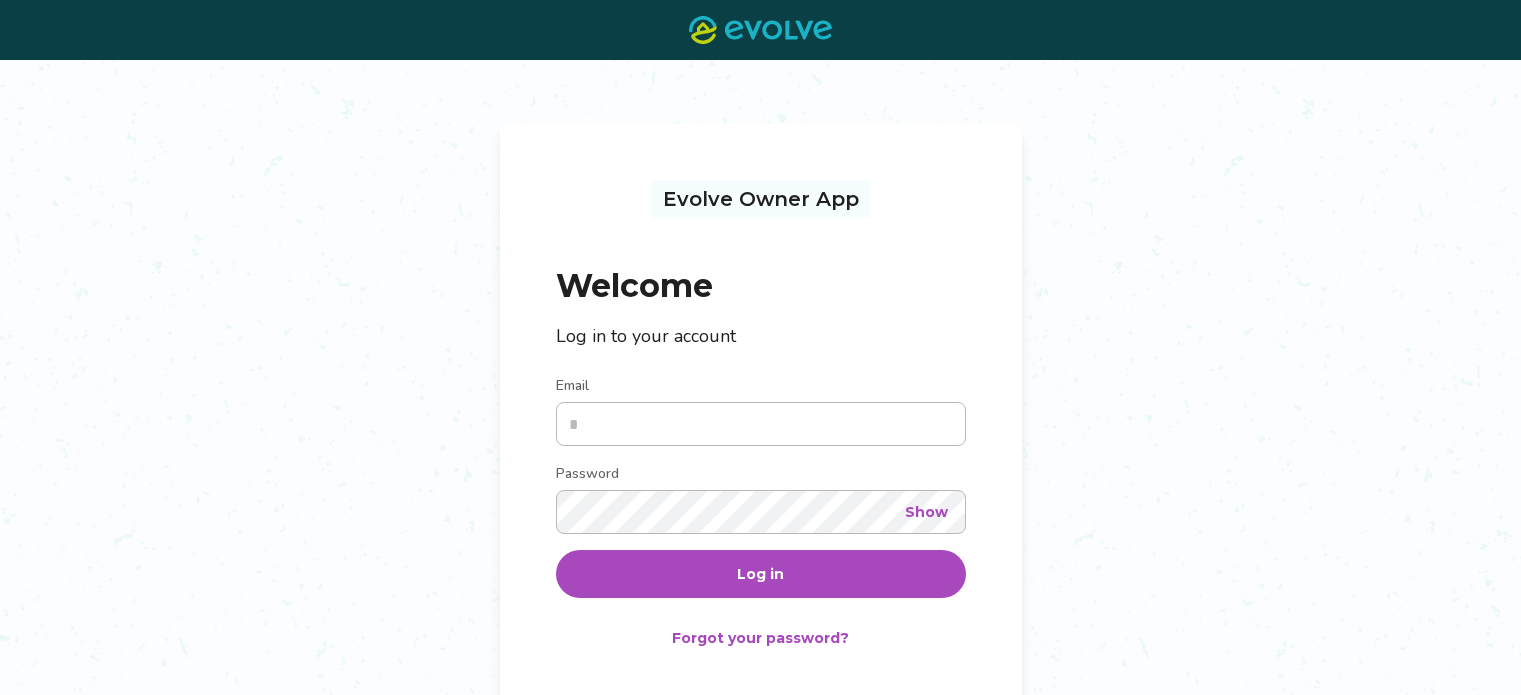scroll, scrollTop: 0, scrollLeft: 0, axis: both 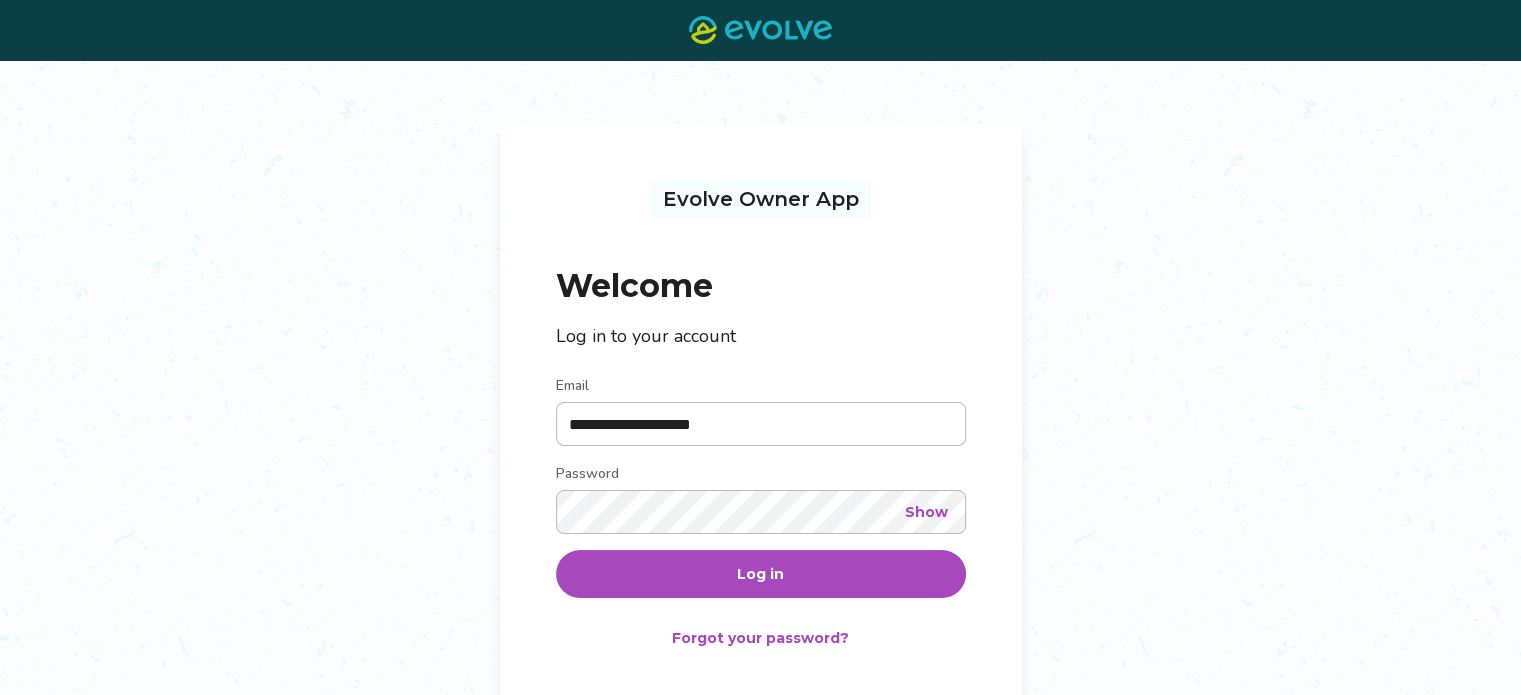 type on "**********" 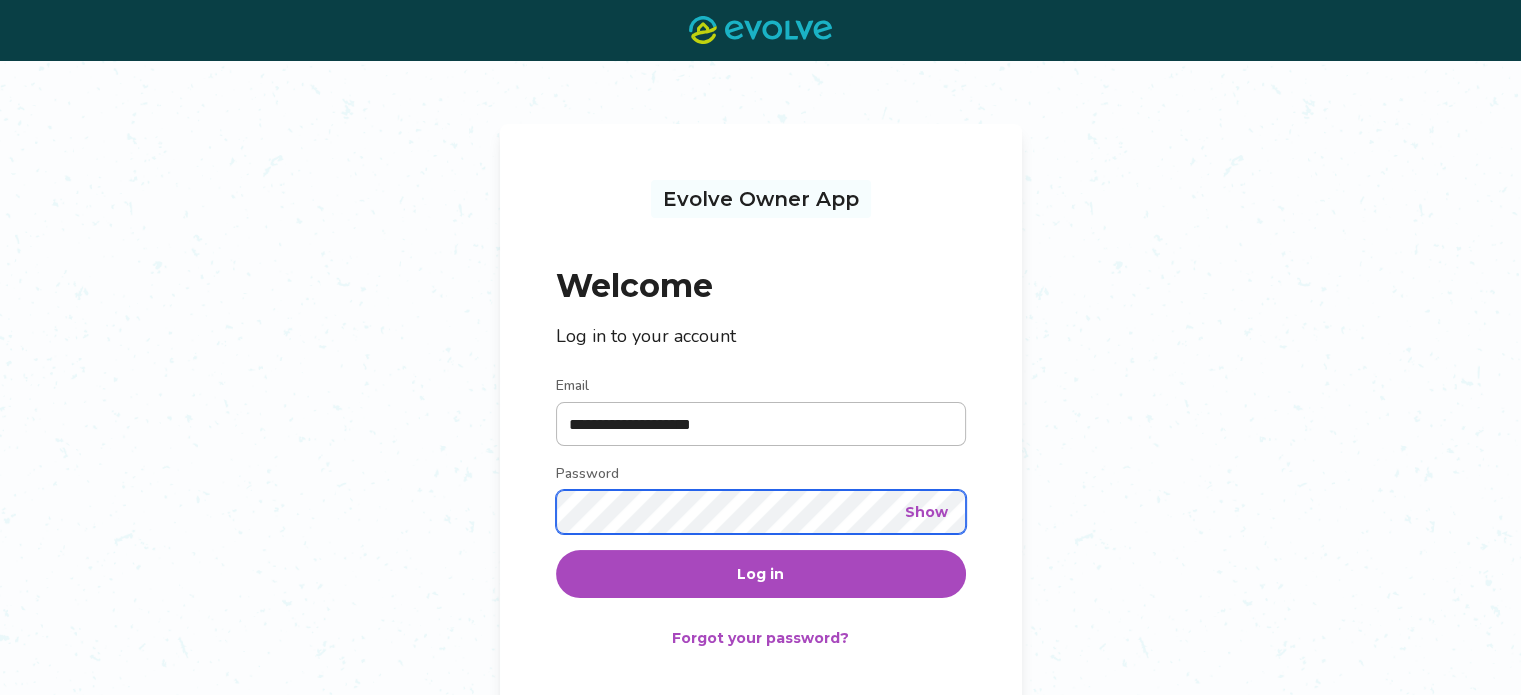 click on "Log in" at bounding box center (761, 574) 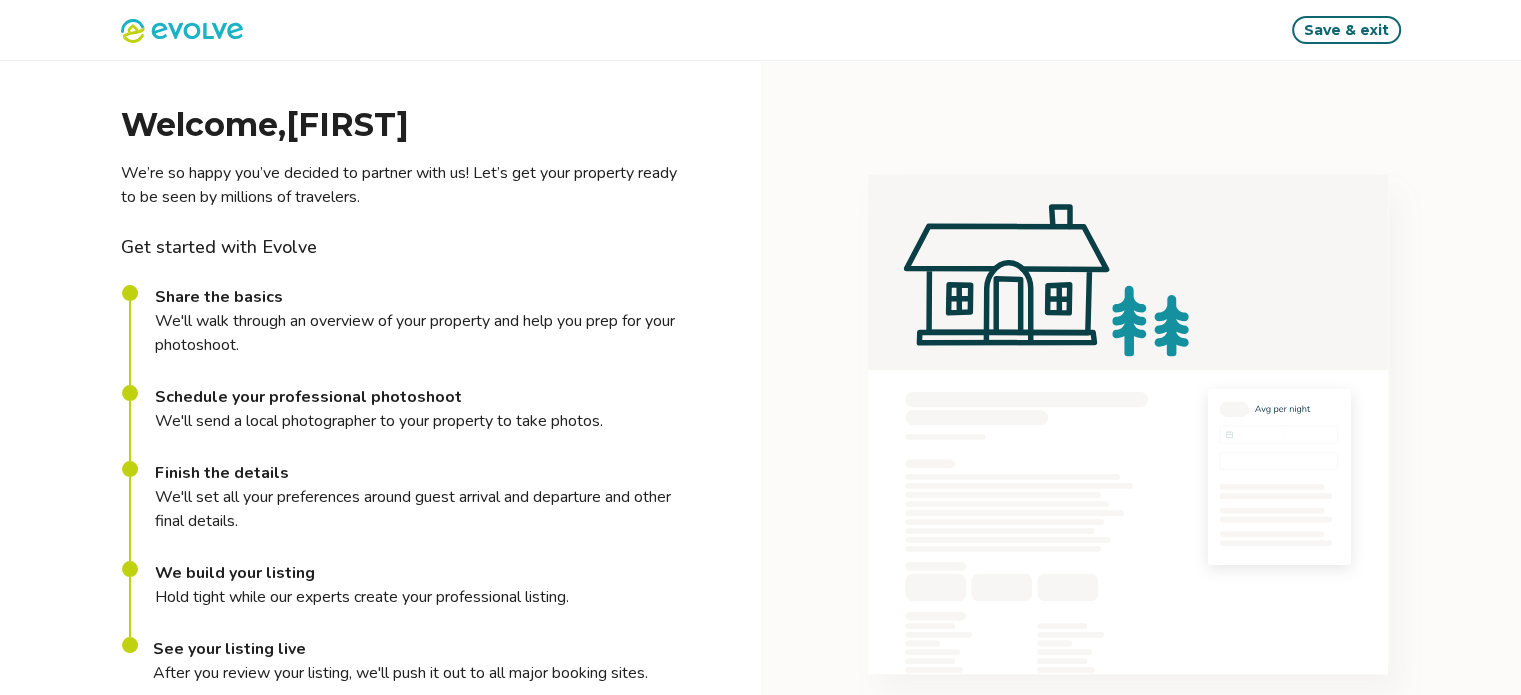 scroll, scrollTop: 208, scrollLeft: 0, axis: vertical 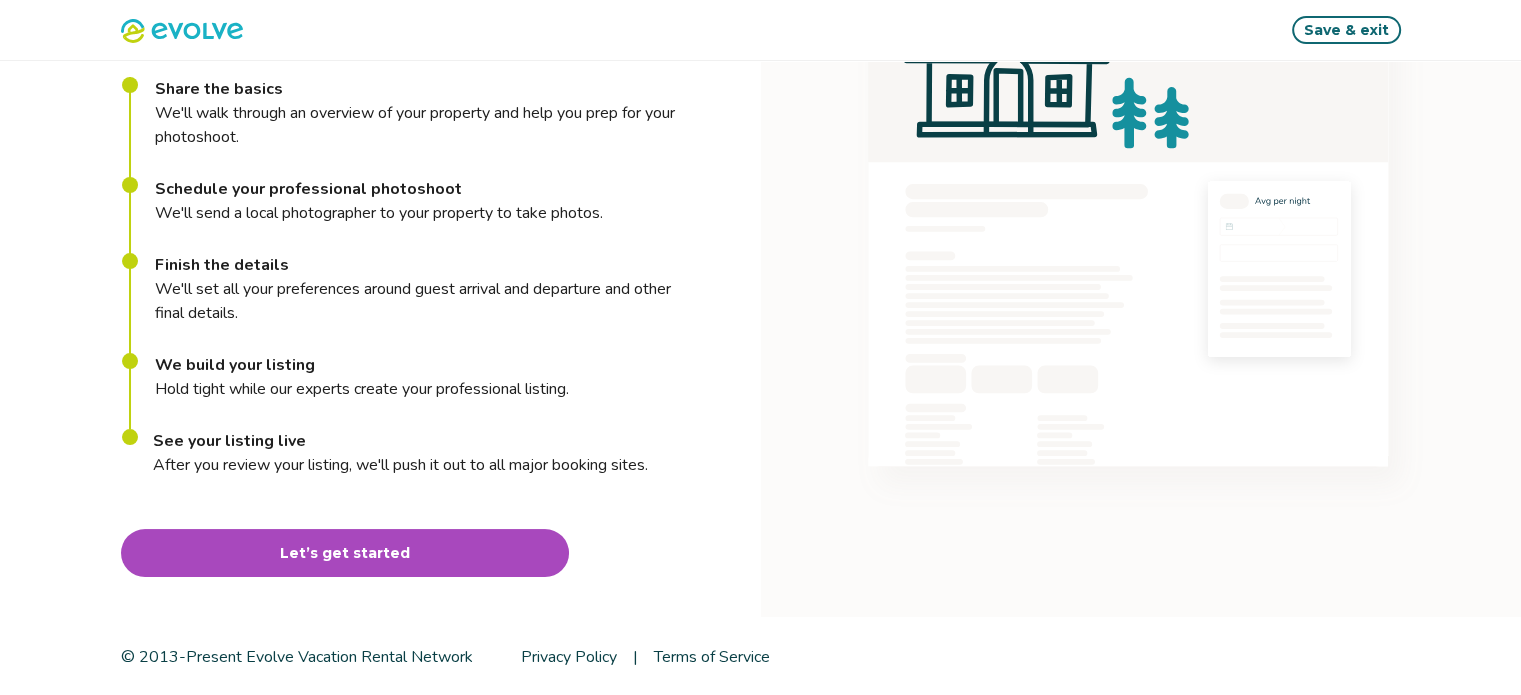 click on "Let’s get started" at bounding box center (345, 553) 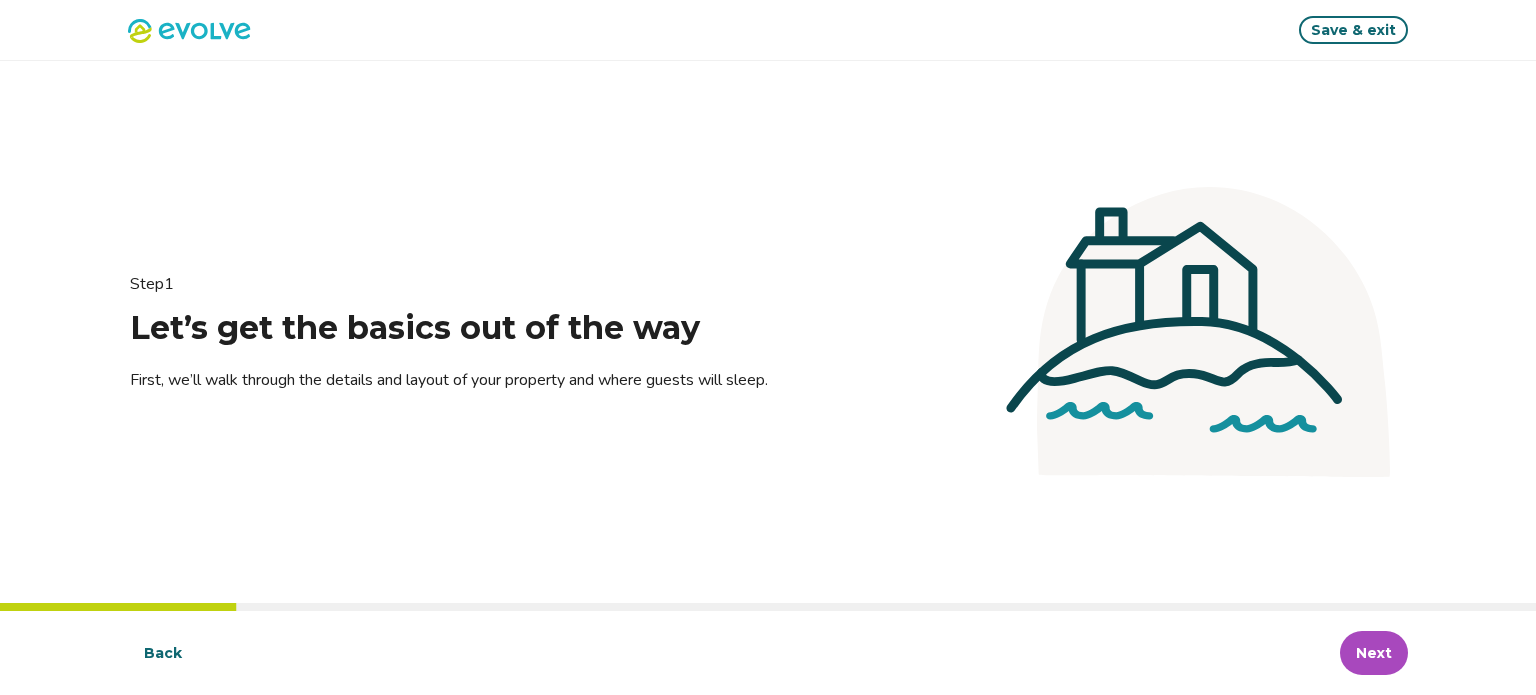 click on "Next" at bounding box center [1374, 653] 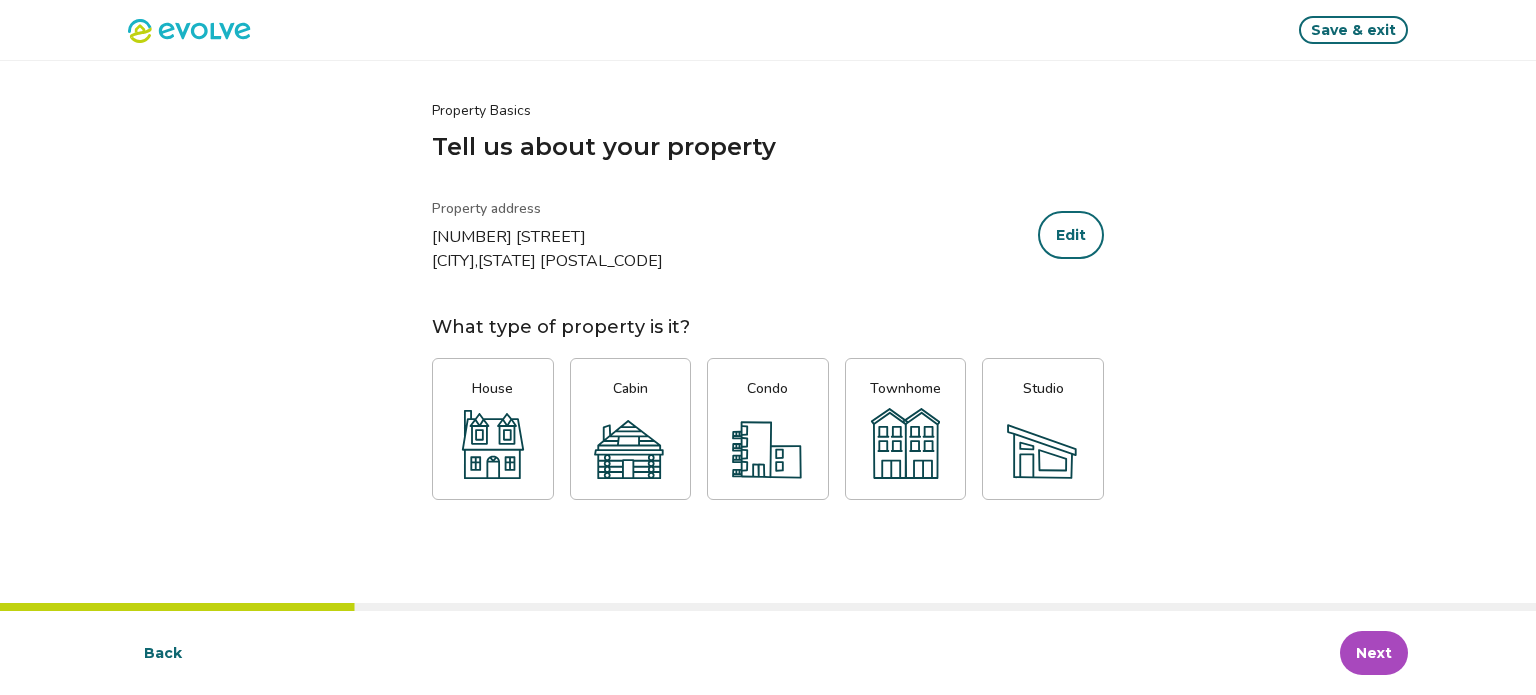 click 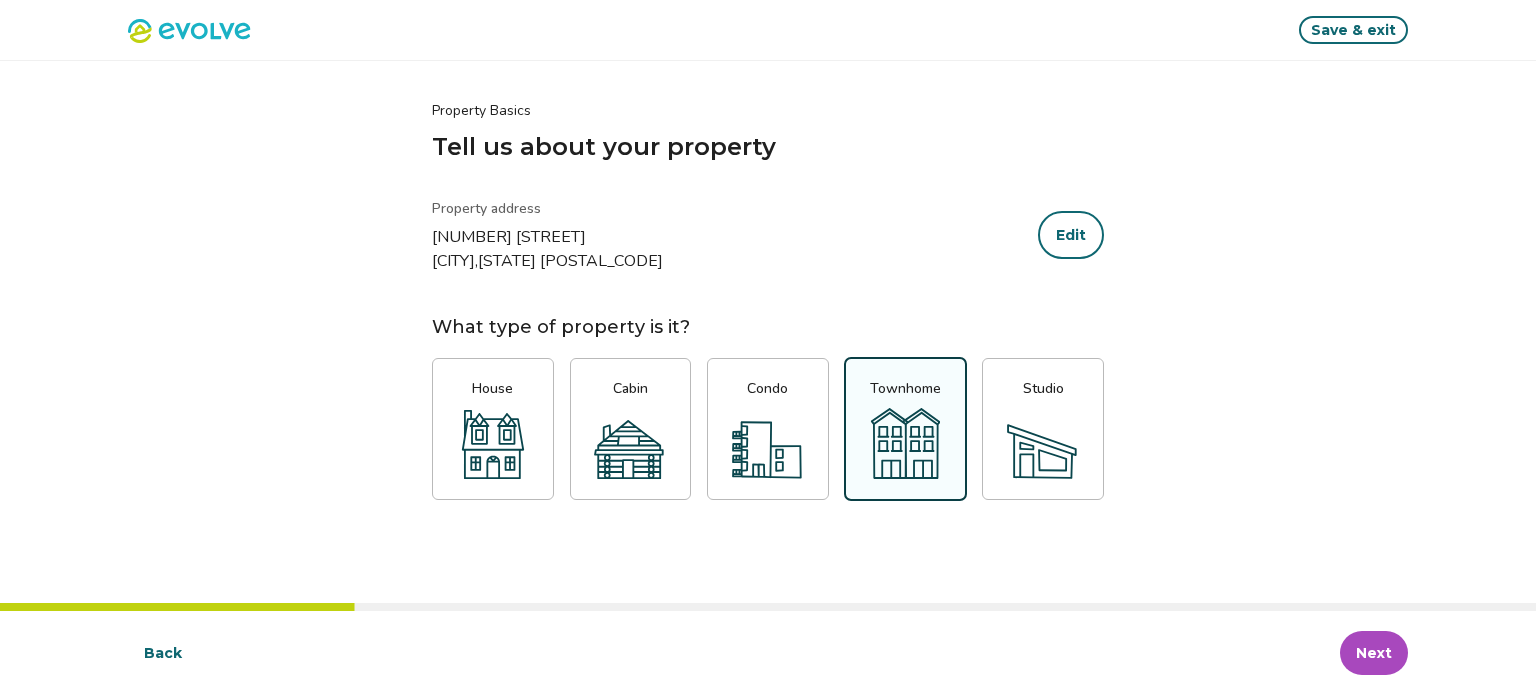 click on "Next" at bounding box center [1374, 653] 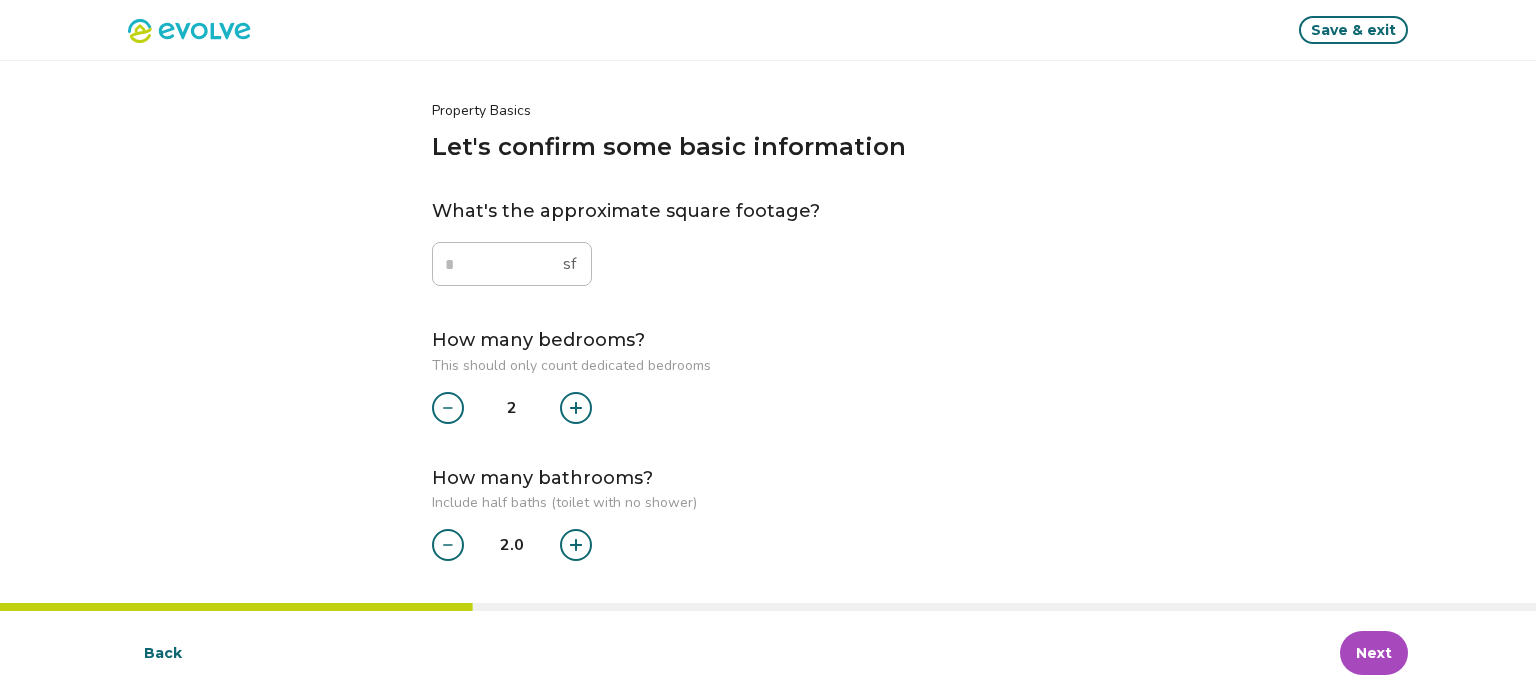 click at bounding box center [576, 545] 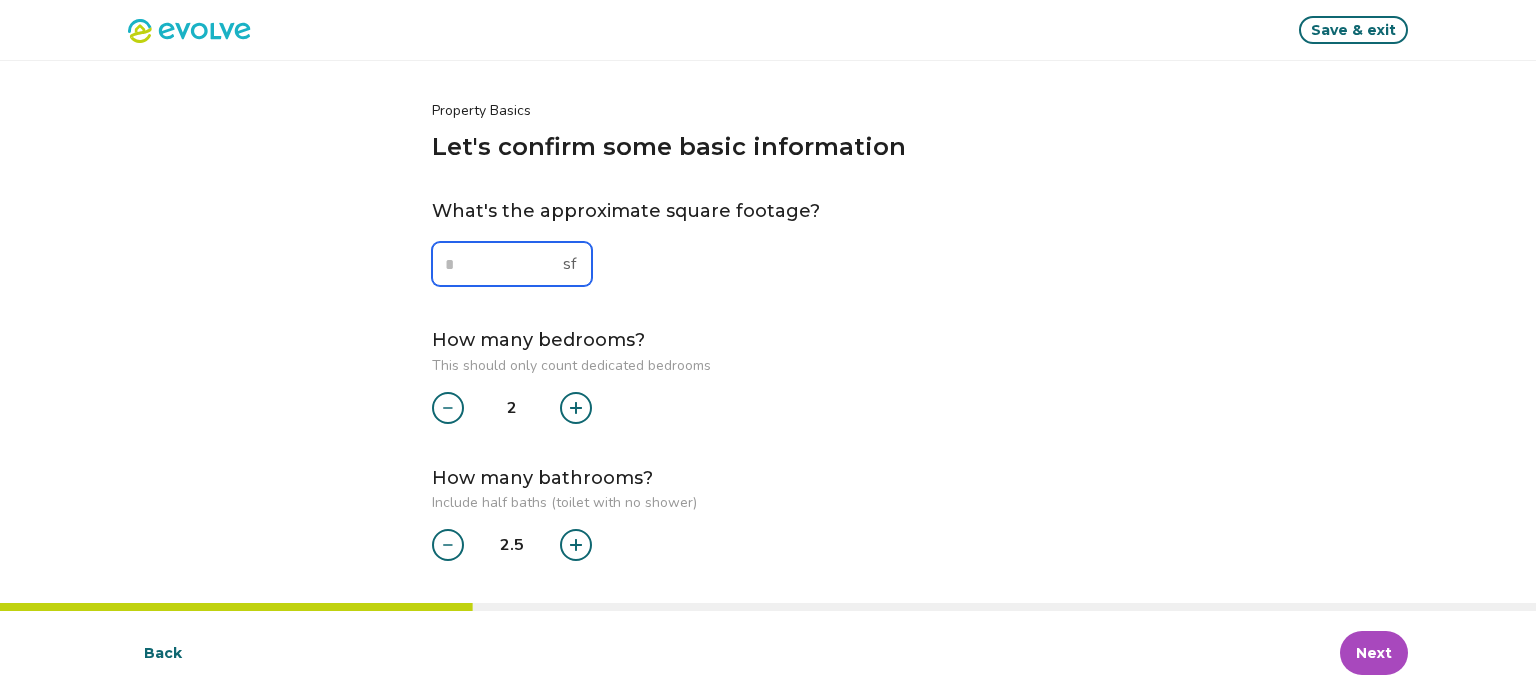 click at bounding box center (512, 264) 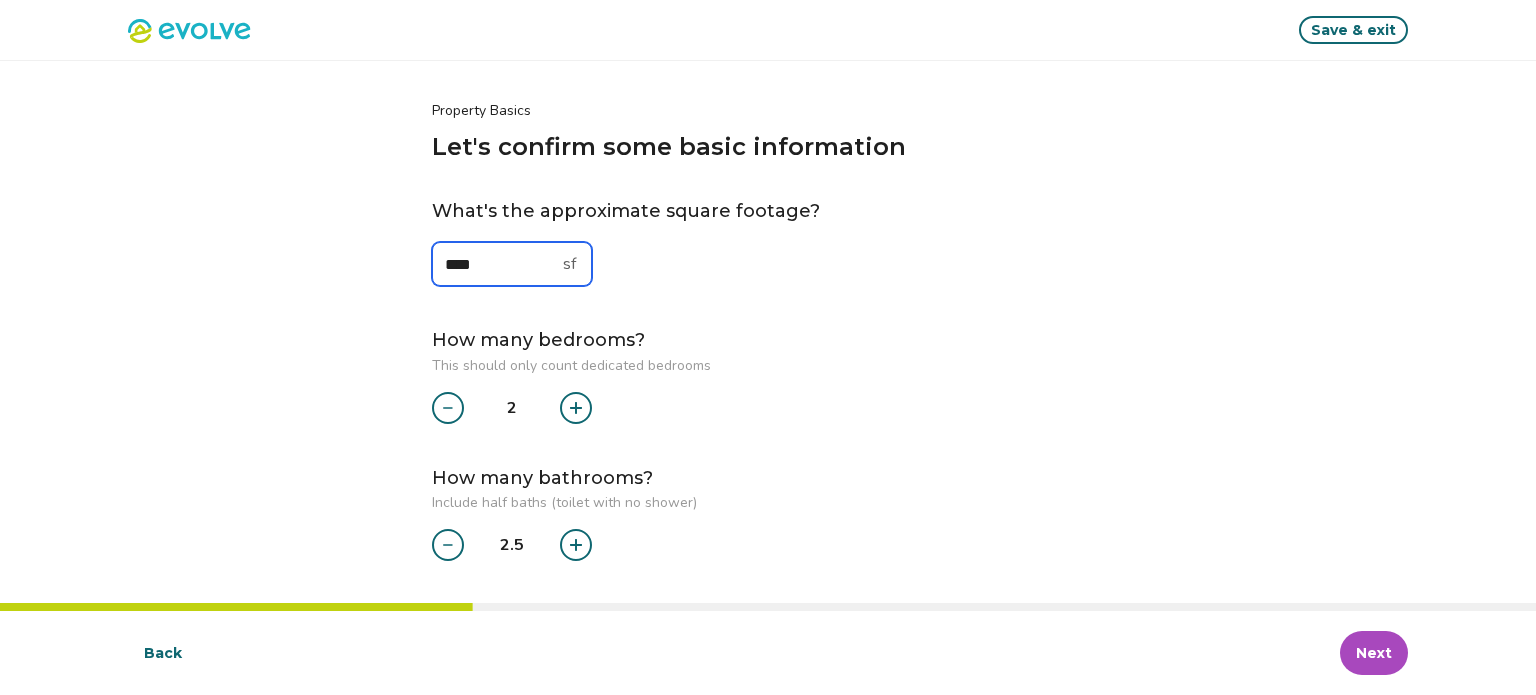 type on "****" 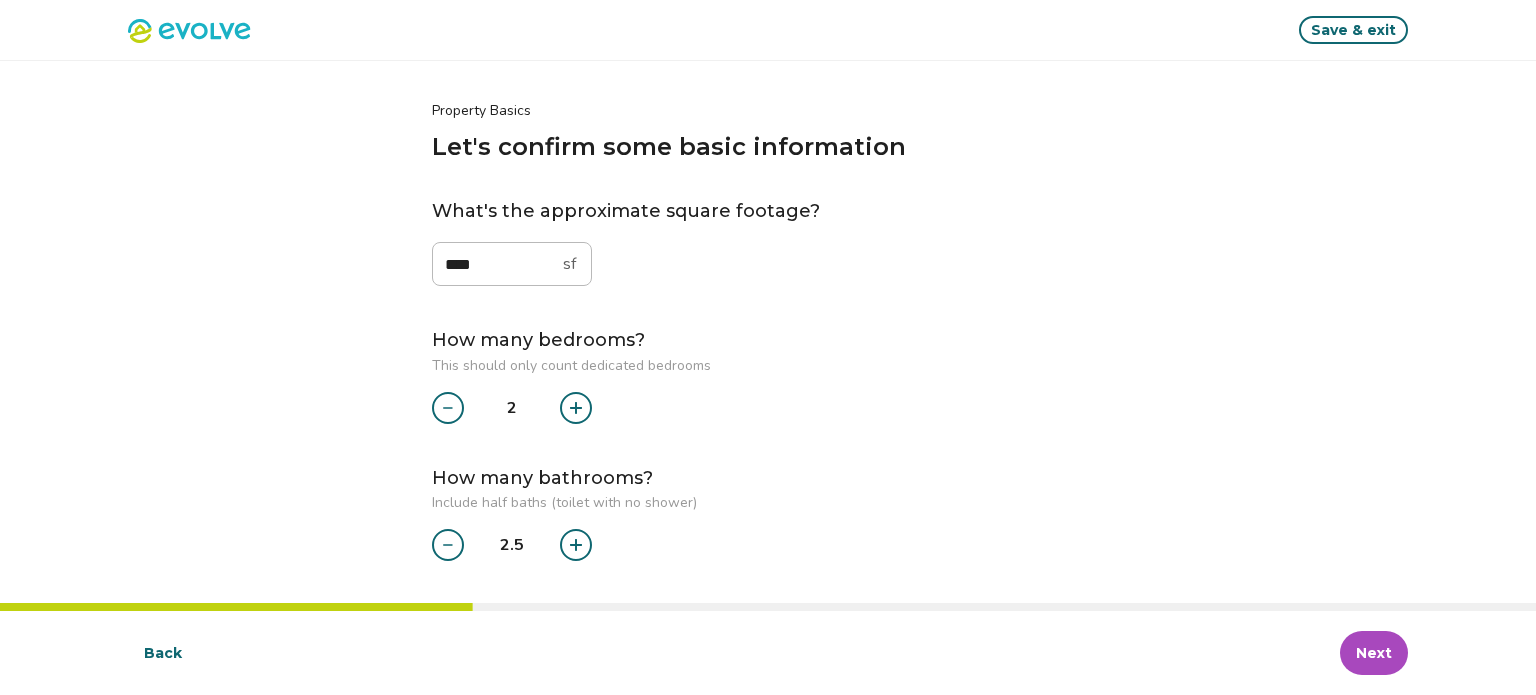 click on "How many bedrooms?" at bounding box center [768, 340] 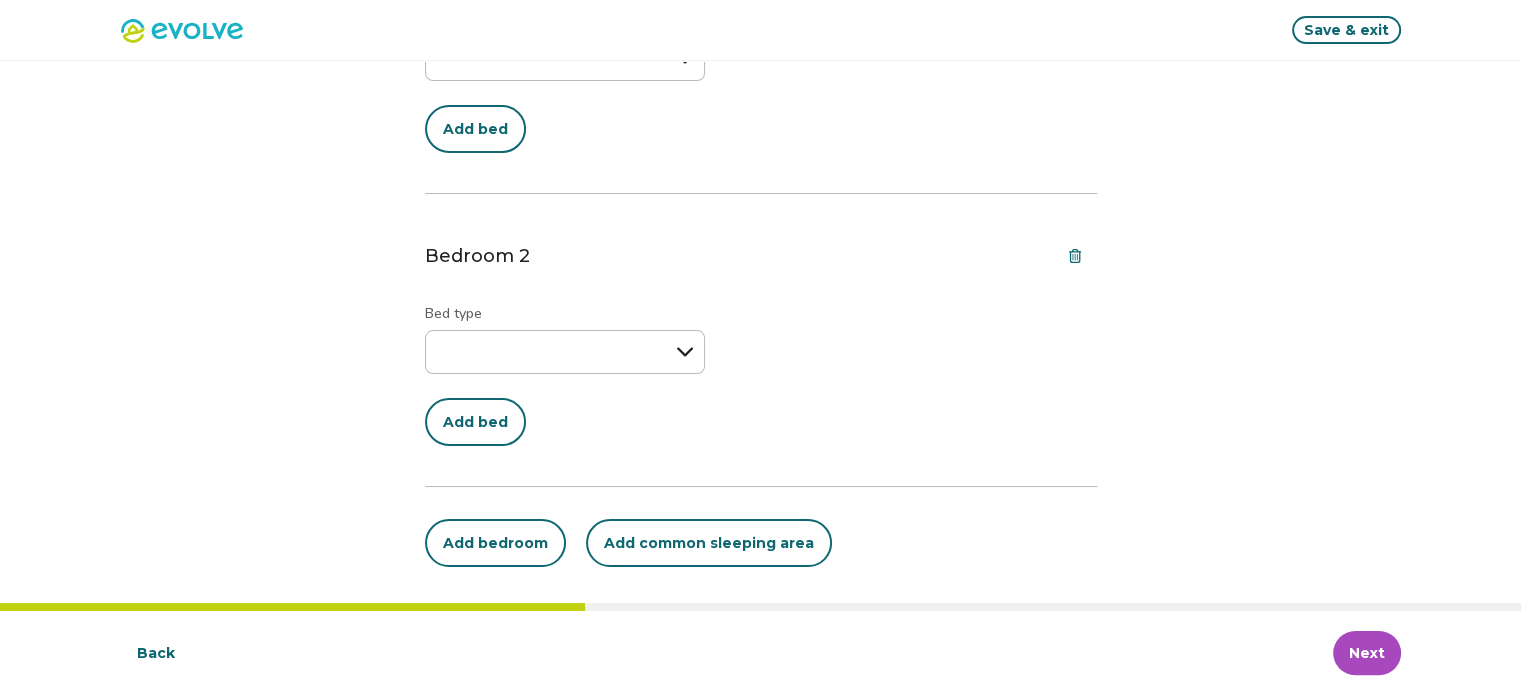 scroll, scrollTop: 0, scrollLeft: 0, axis: both 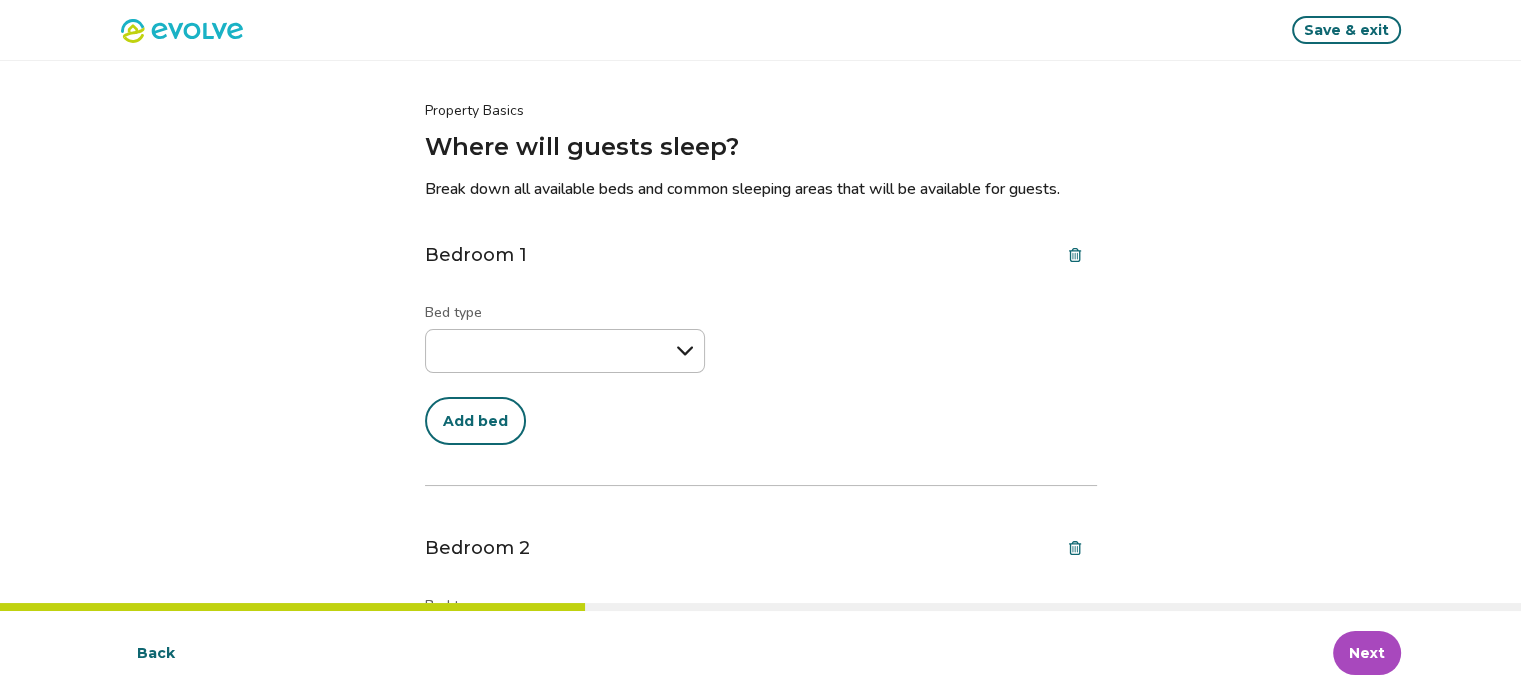 click on "Save & exit" at bounding box center (1346, 30) 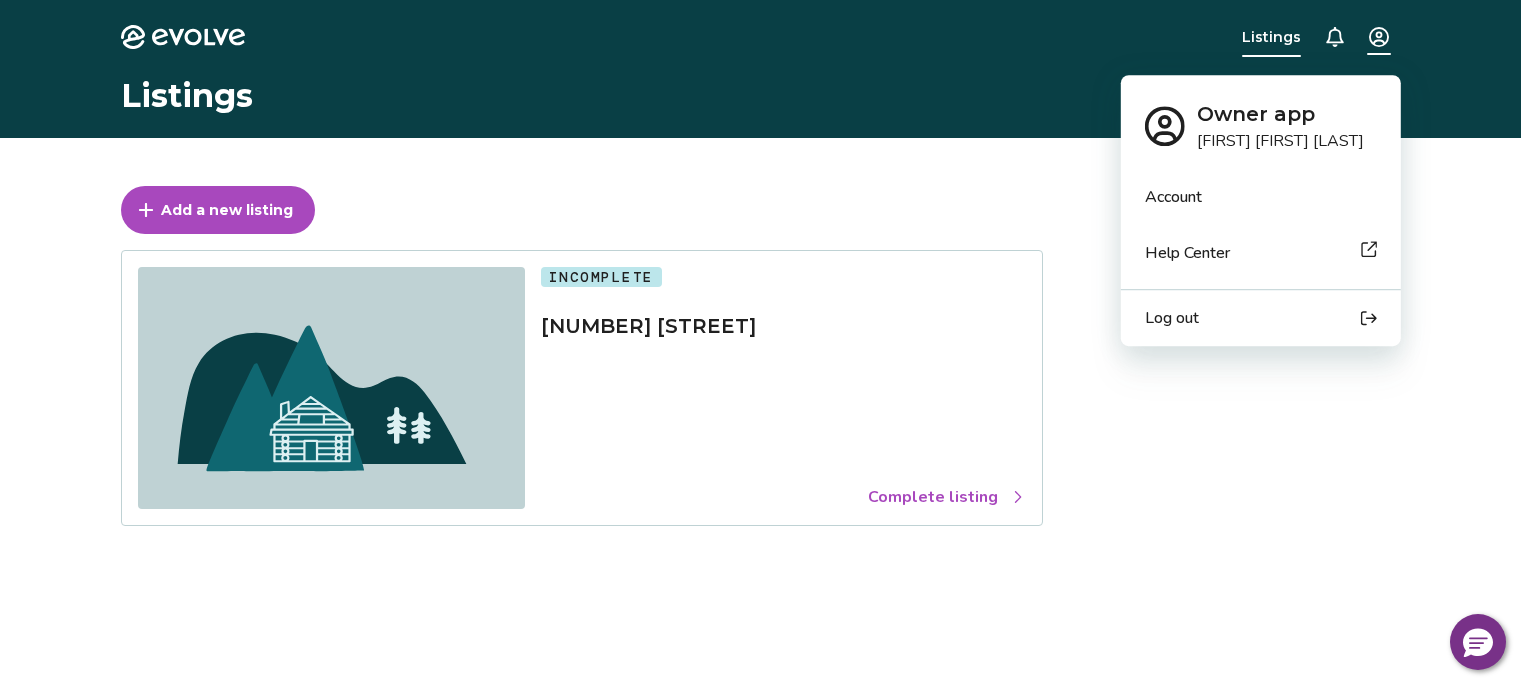 click on "Evolve Listings Listings Add a new listing Incomplete [NUMBER] [STREET] Complete listing © 2013-Present Evolve Vacation Rental Network Privacy Policy | Terms of Service
Owner app [FIRST]   [LAST] Account Help Center Log out" at bounding box center [768, 517] 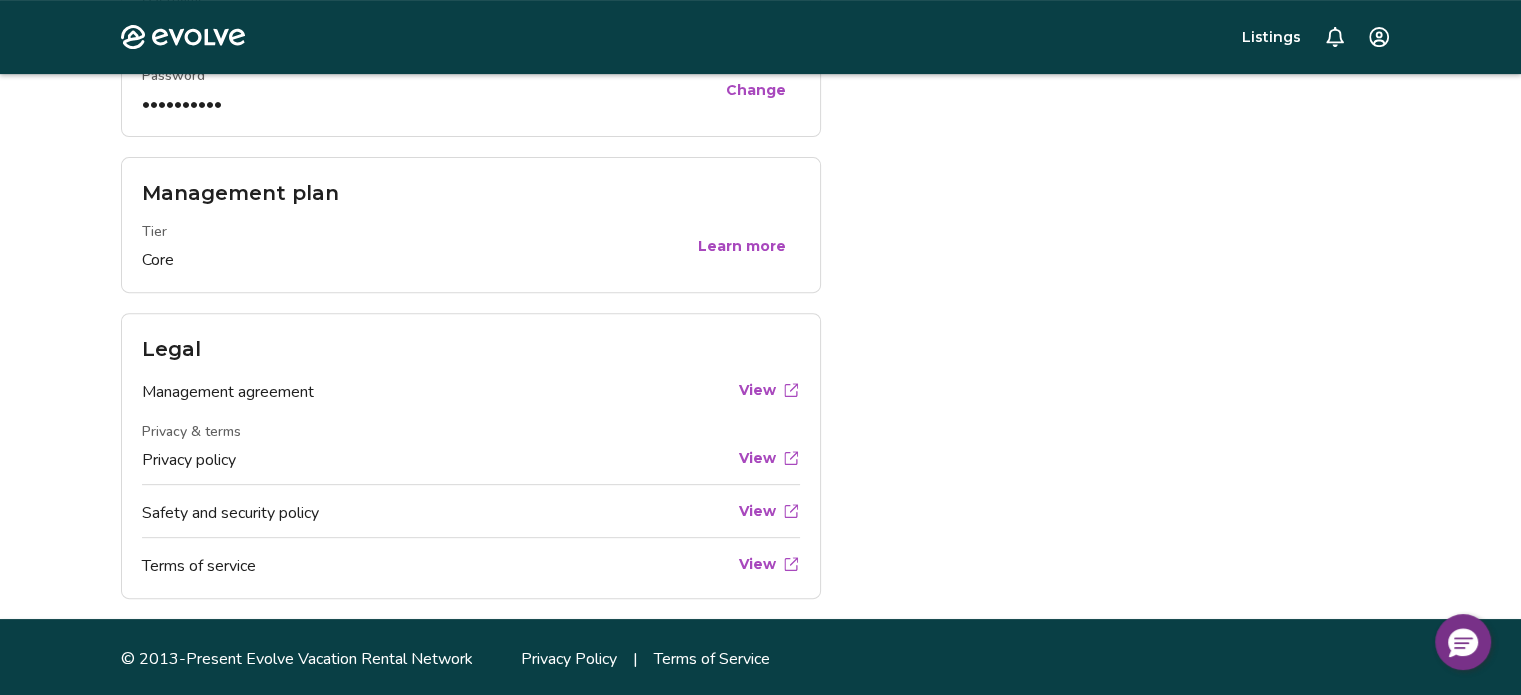 scroll, scrollTop: 701, scrollLeft: 0, axis: vertical 